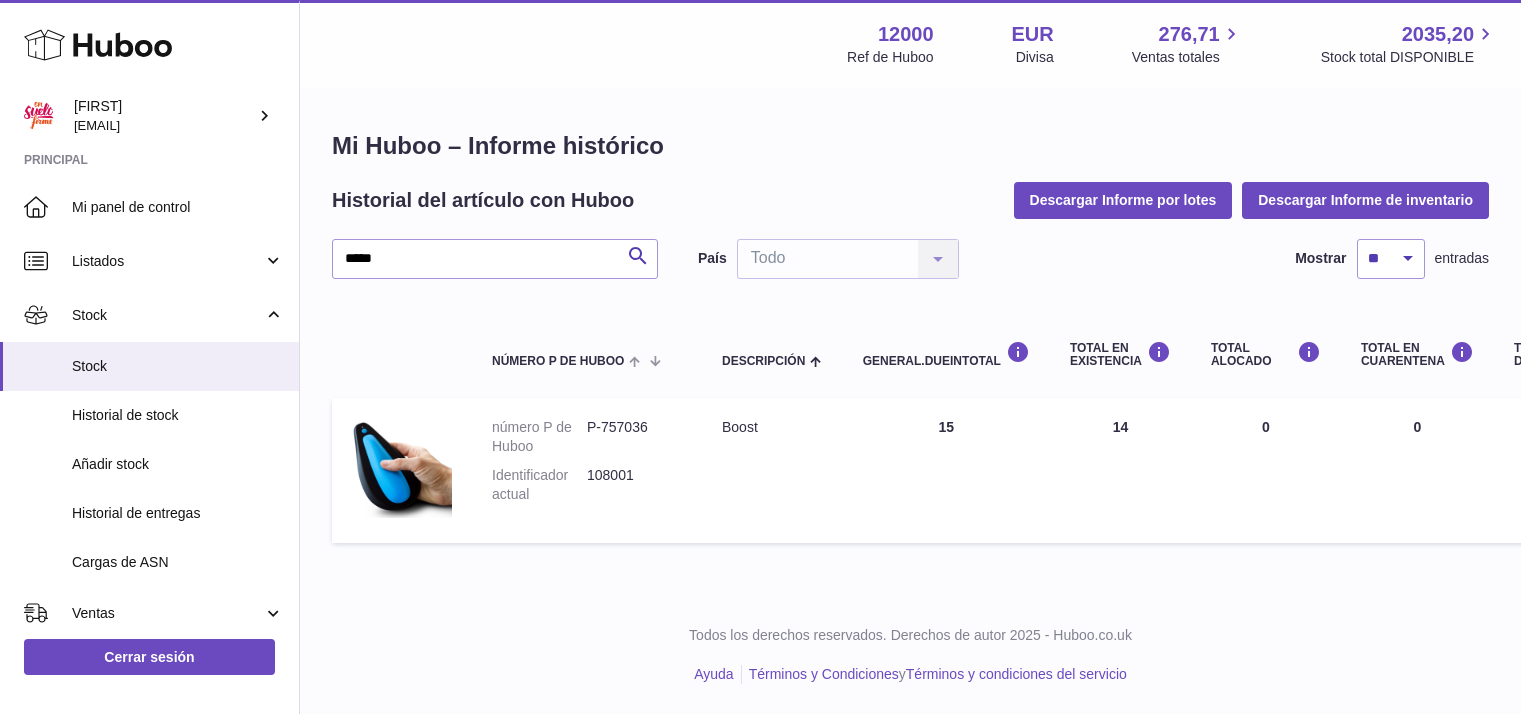 scroll, scrollTop: 0, scrollLeft: 0, axis: both 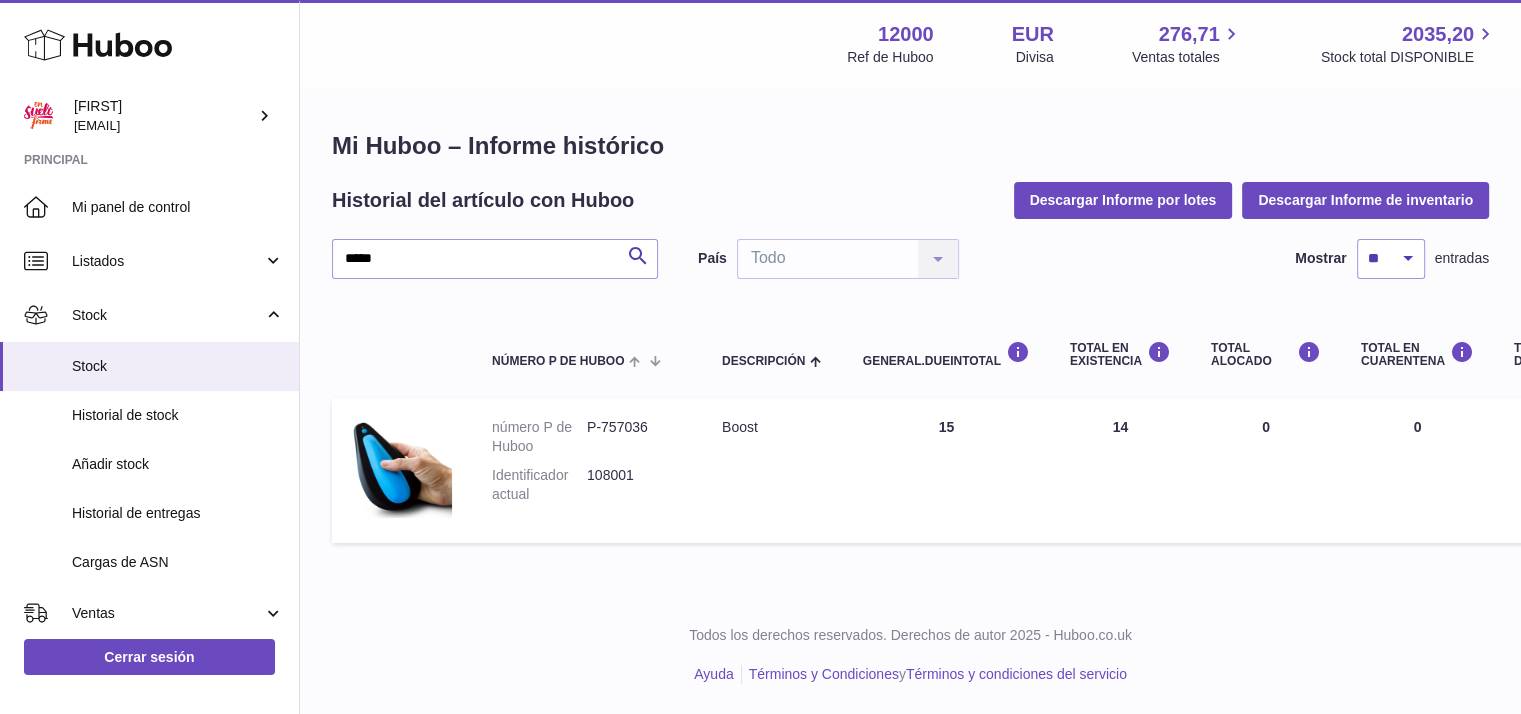 click 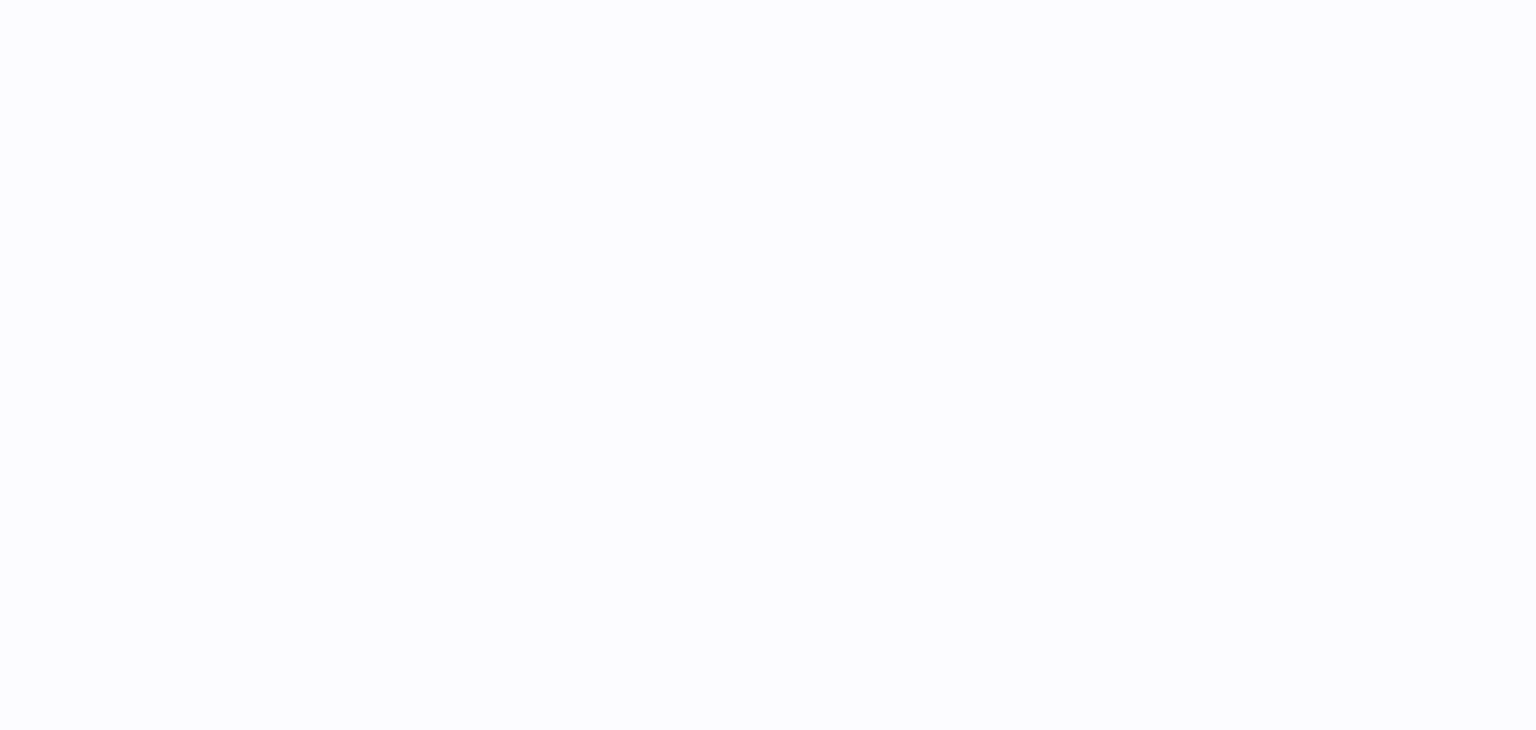 scroll, scrollTop: 0, scrollLeft: 0, axis: both 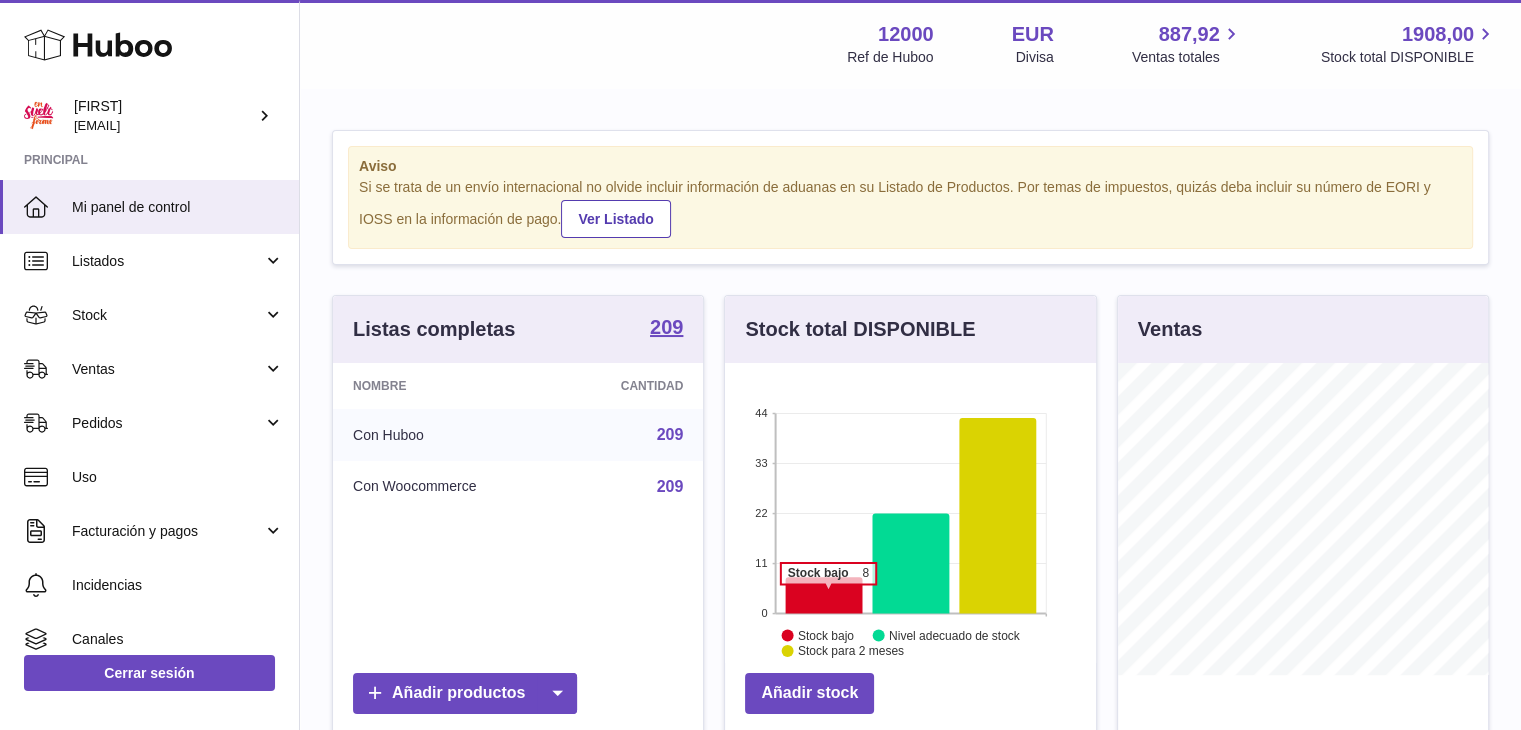 click 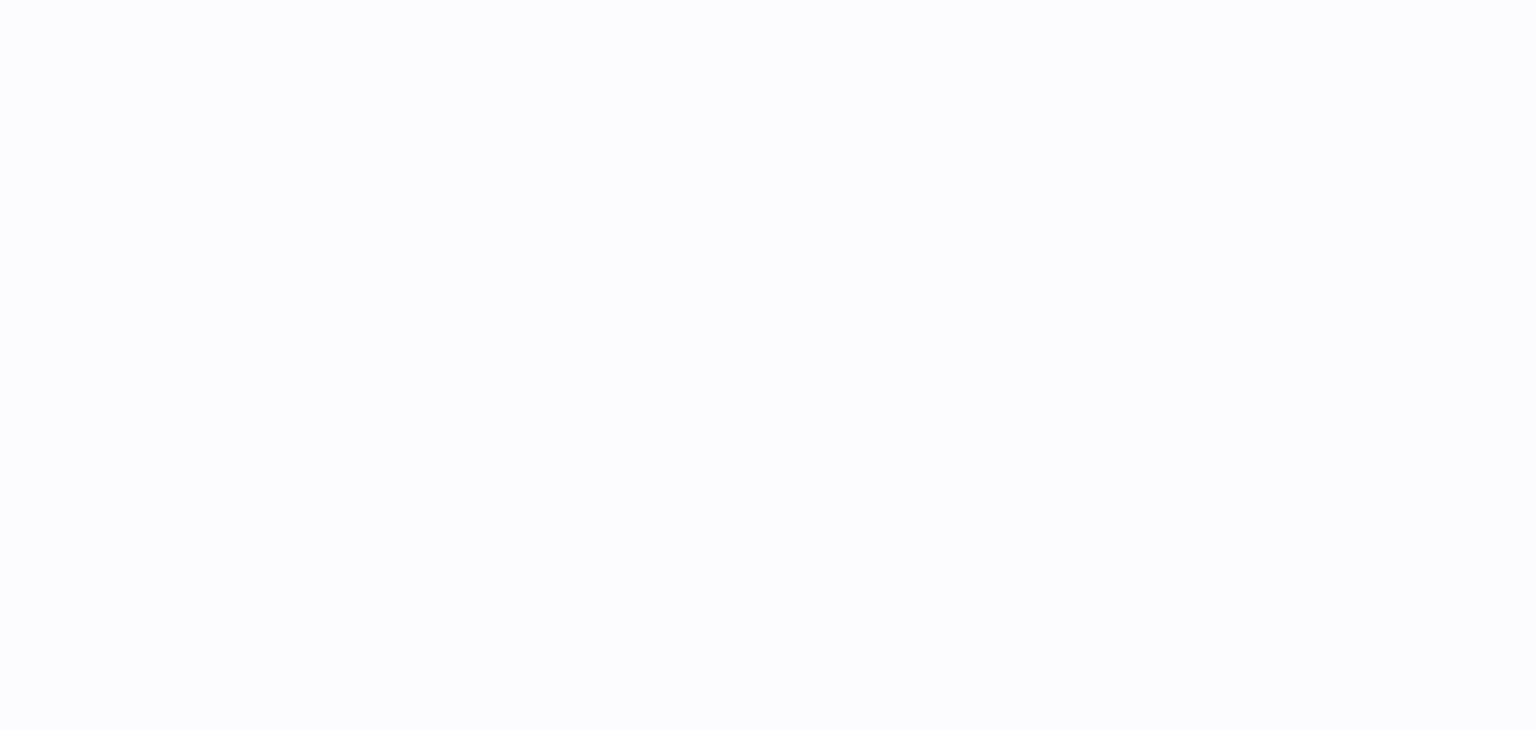 scroll, scrollTop: 0, scrollLeft: 0, axis: both 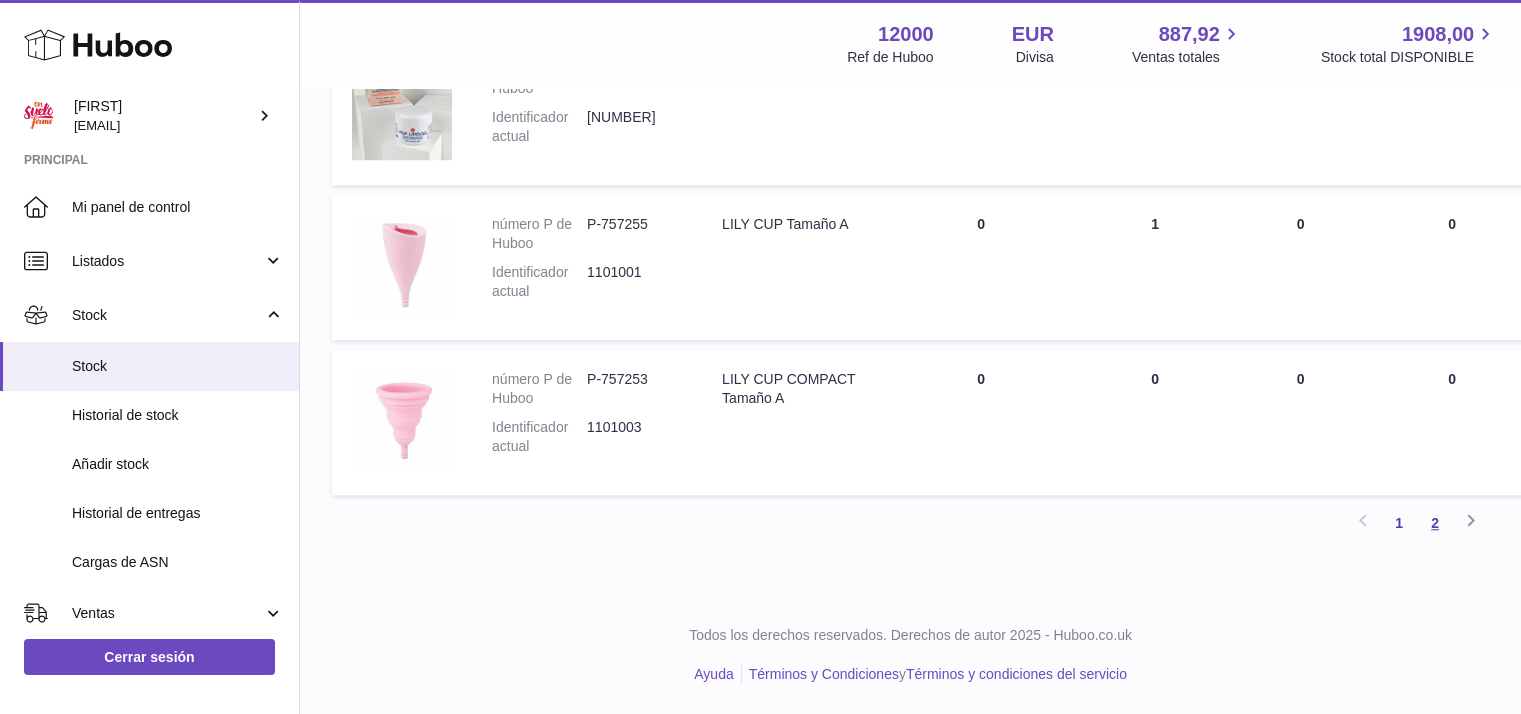 click on "2" at bounding box center [1435, 523] 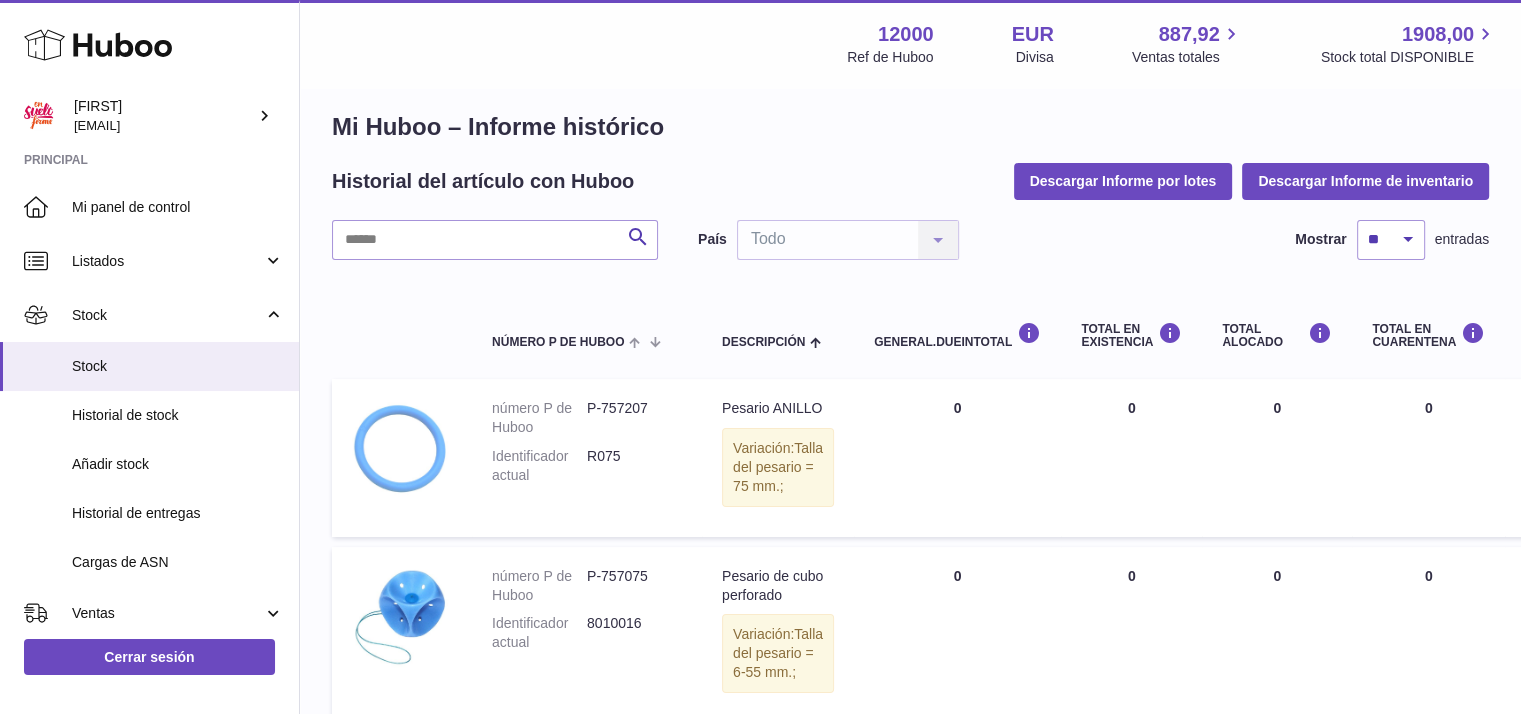 scroll, scrollTop: 0, scrollLeft: 0, axis: both 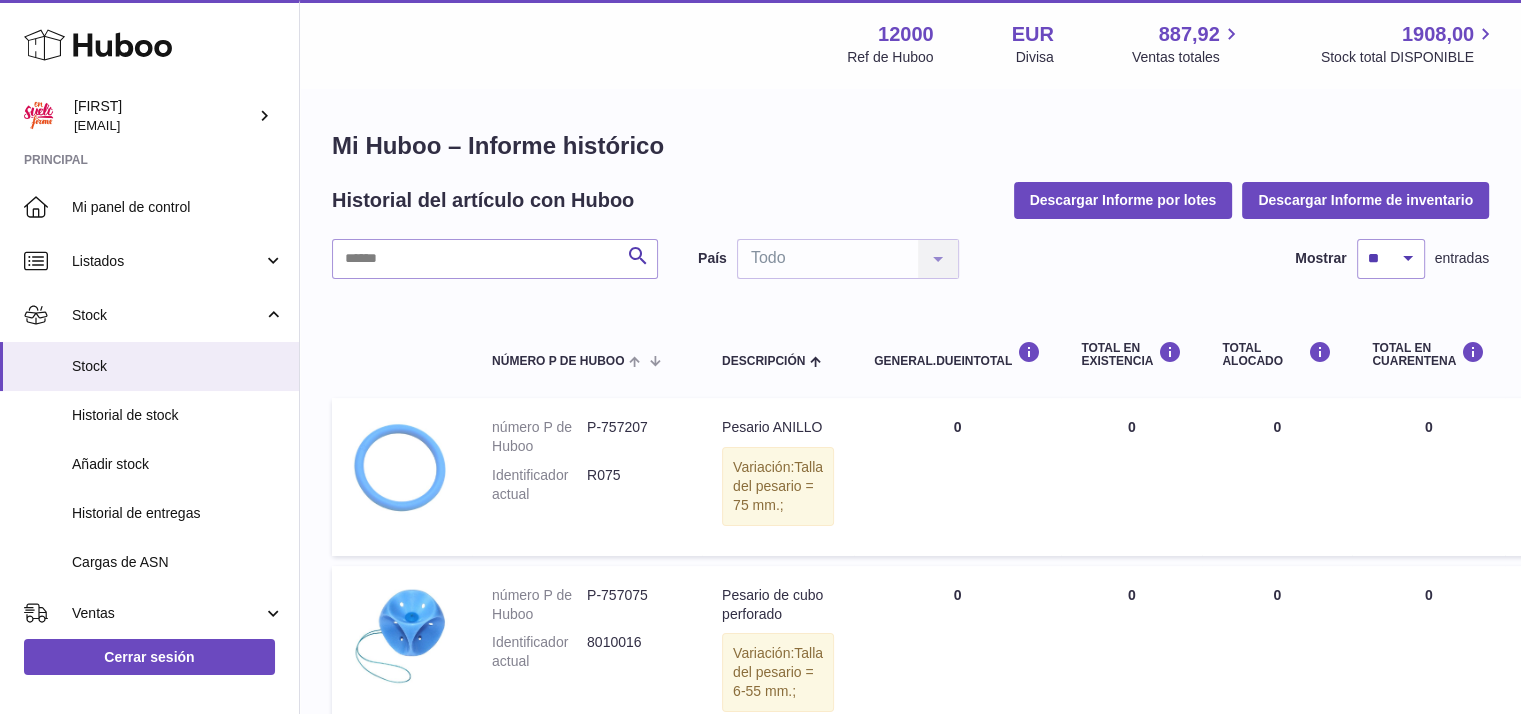 click 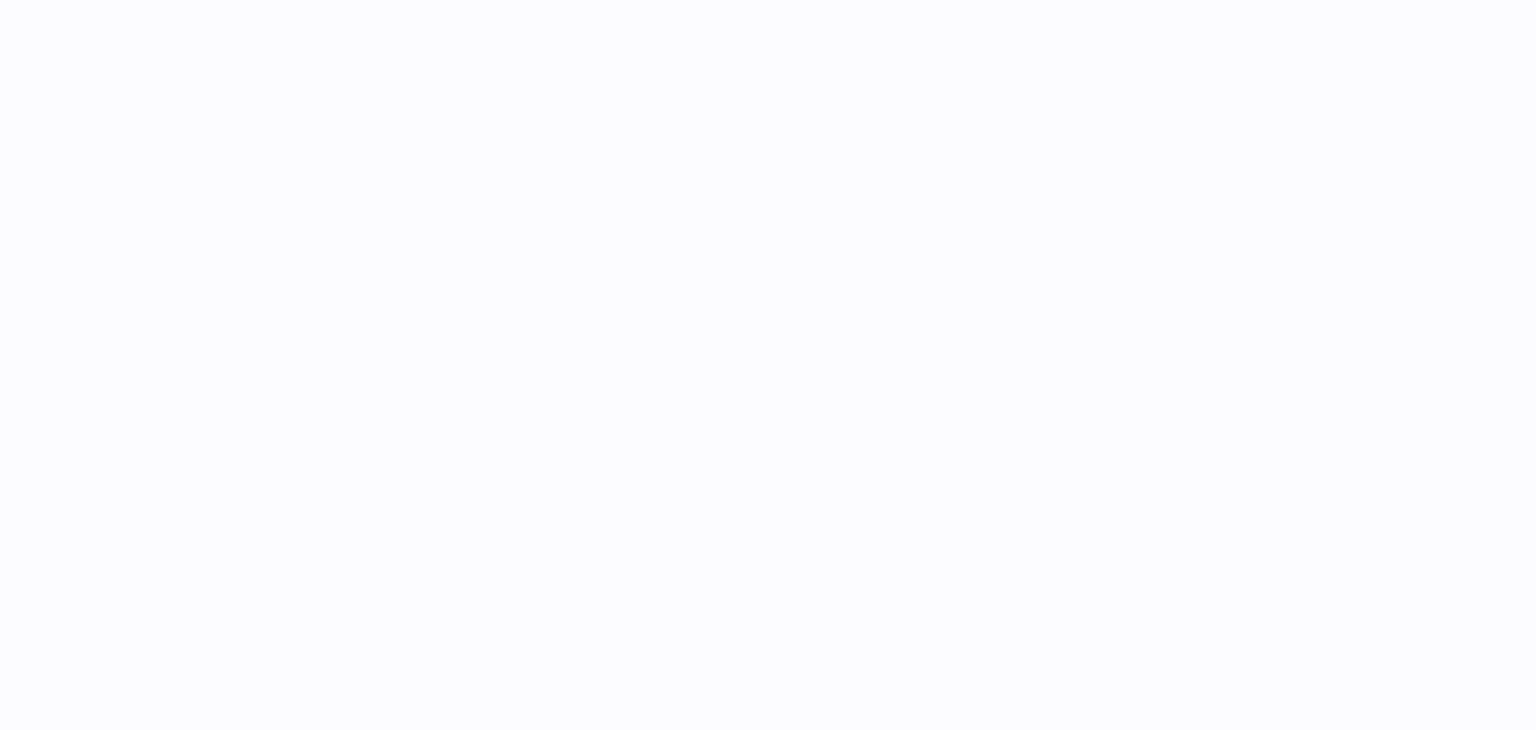 scroll, scrollTop: 0, scrollLeft: 0, axis: both 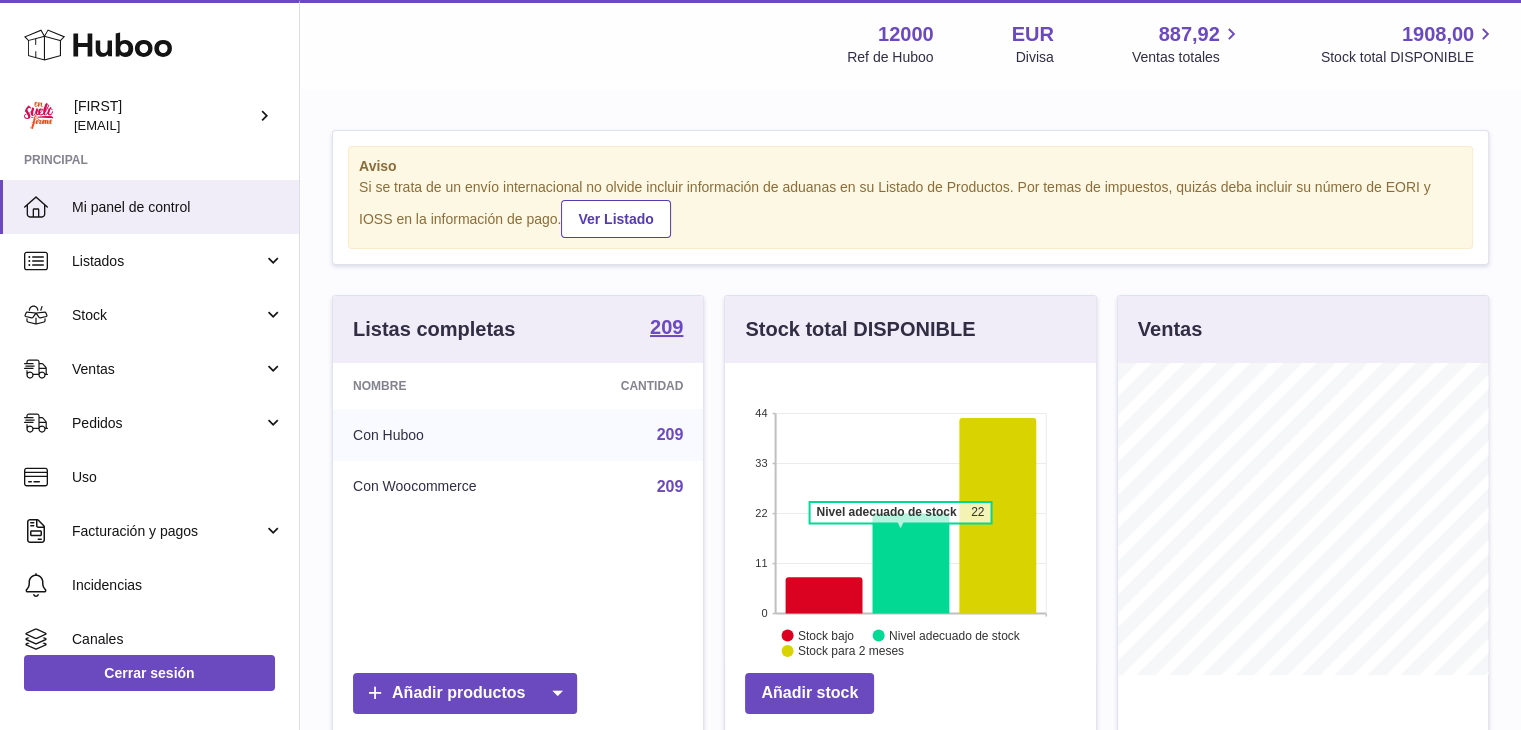 click 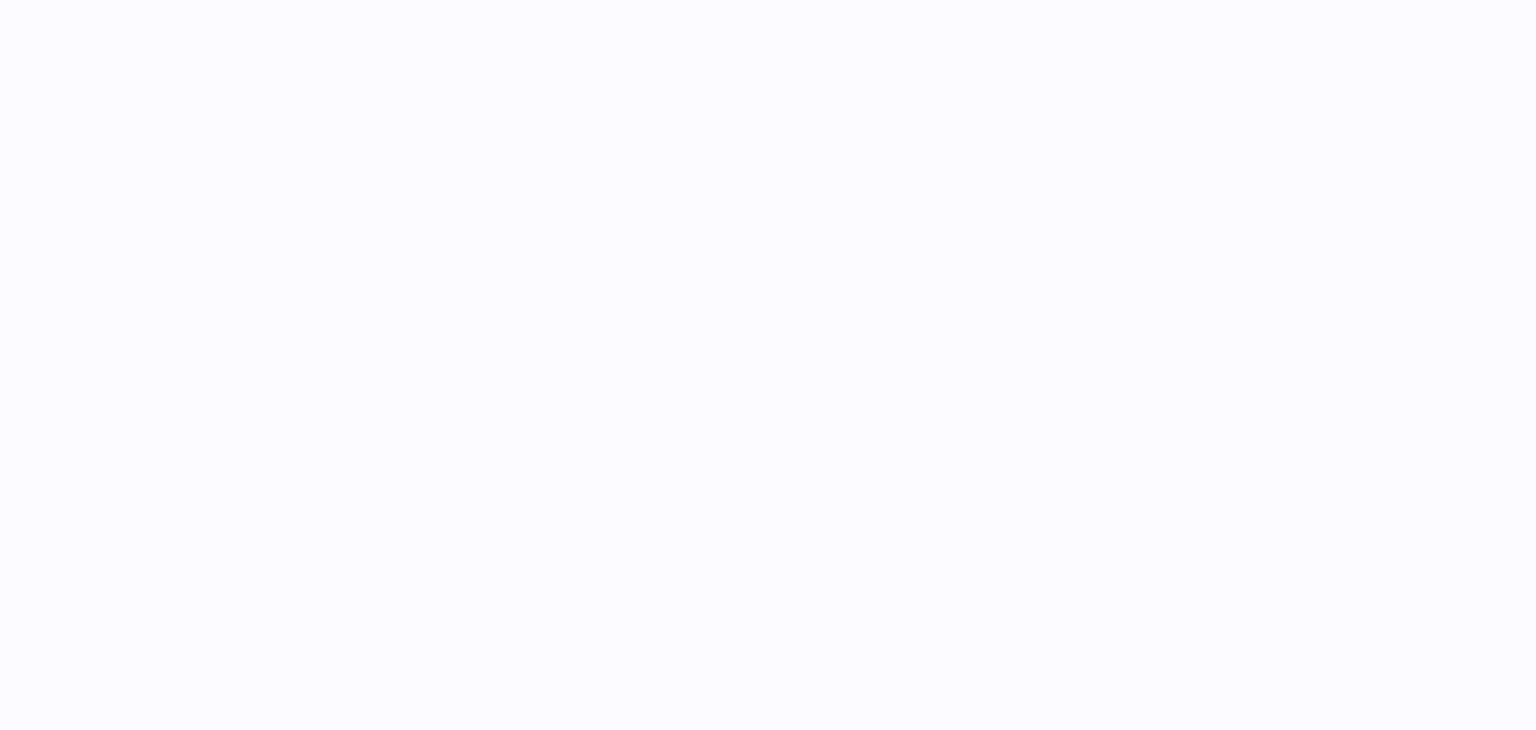 scroll, scrollTop: 0, scrollLeft: 0, axis: both 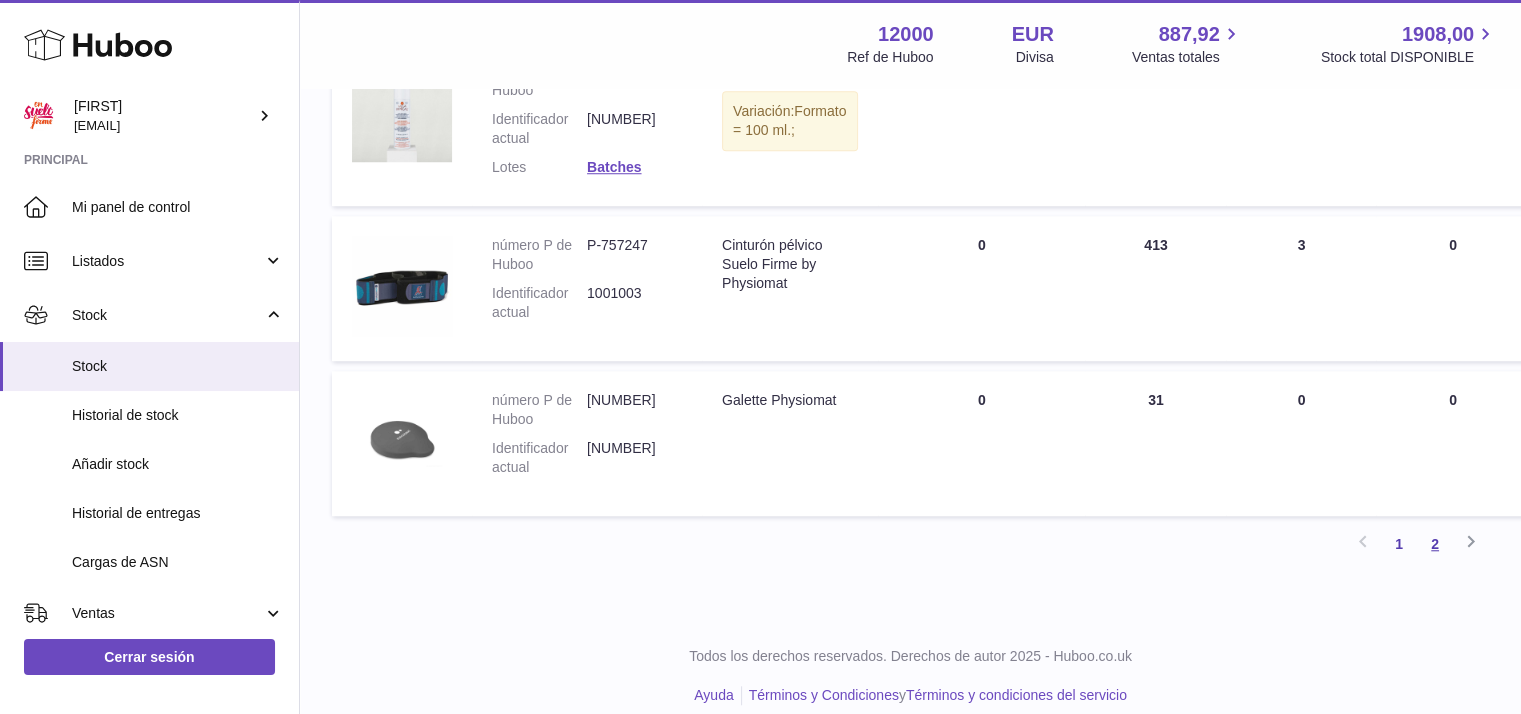 click on "2" at bounding box center [1435, 544] 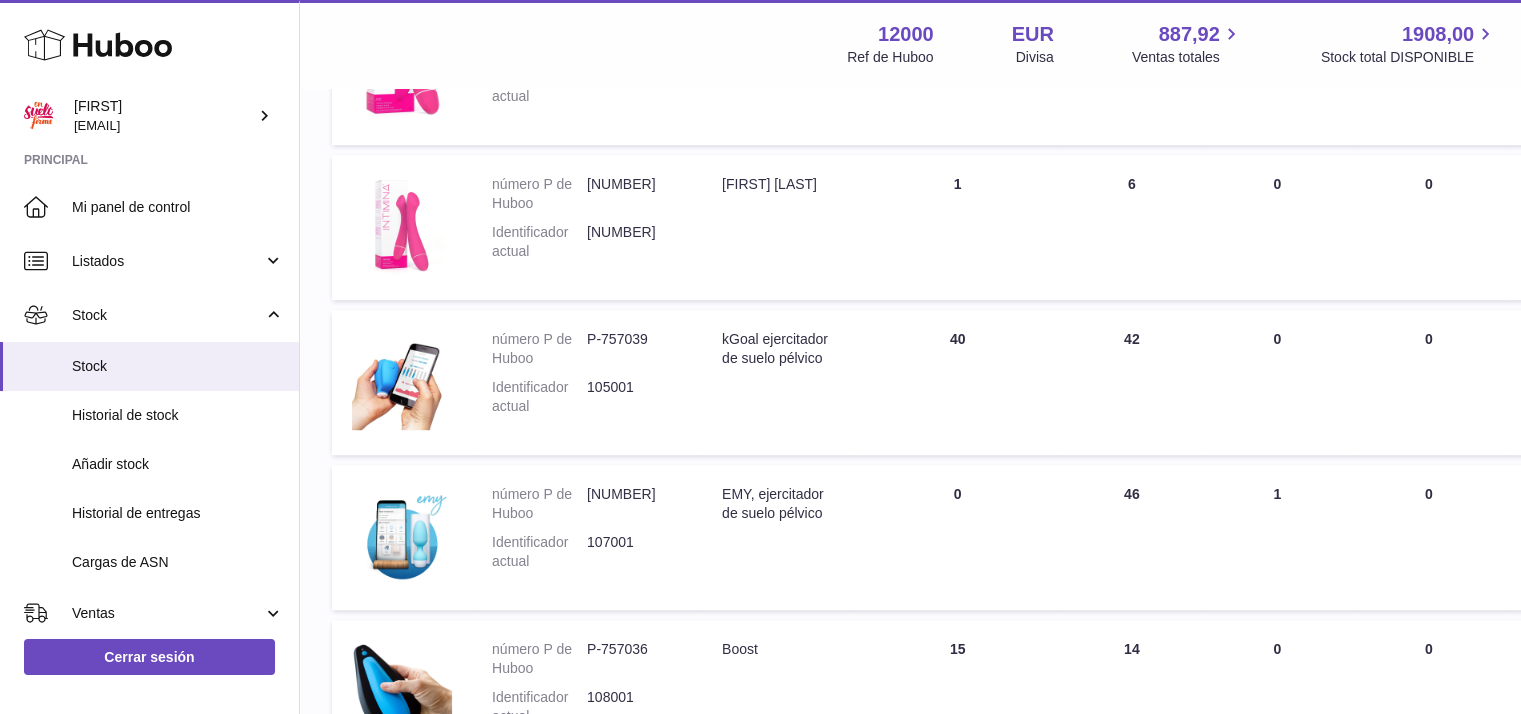 scroll, scrollTop: 1200, scrollLeft: 0, axis: vertical 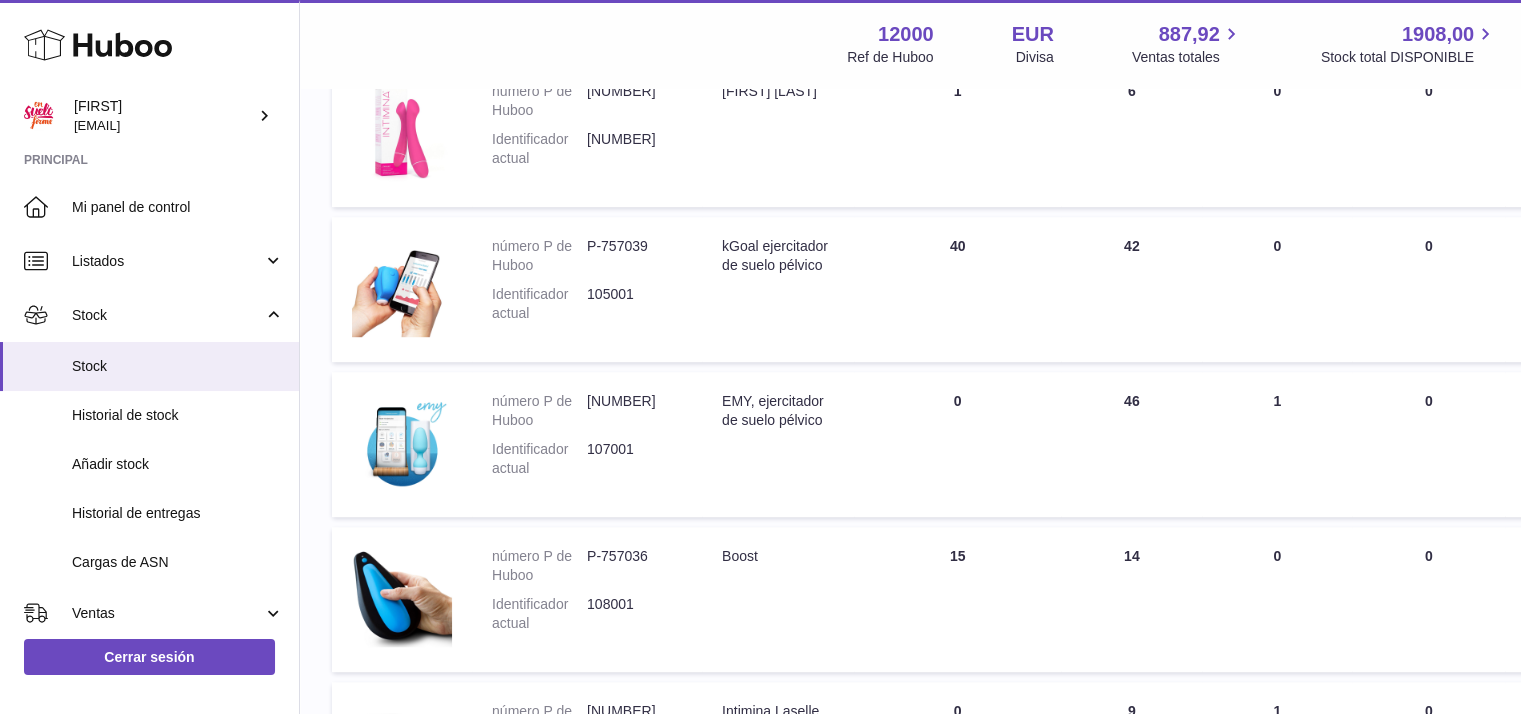 click 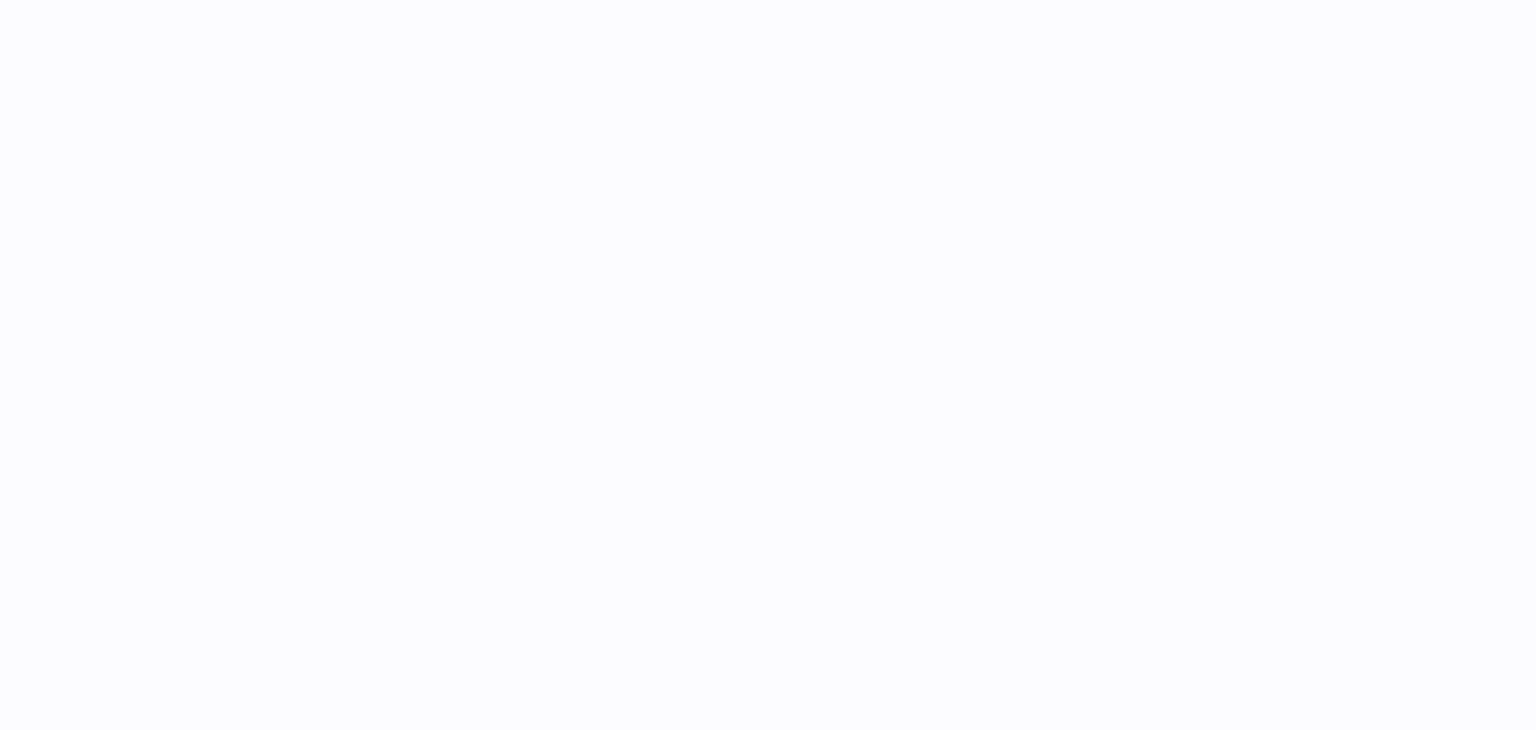 scroll, scrollTop: 0, scrollLeft: 0, axis: both 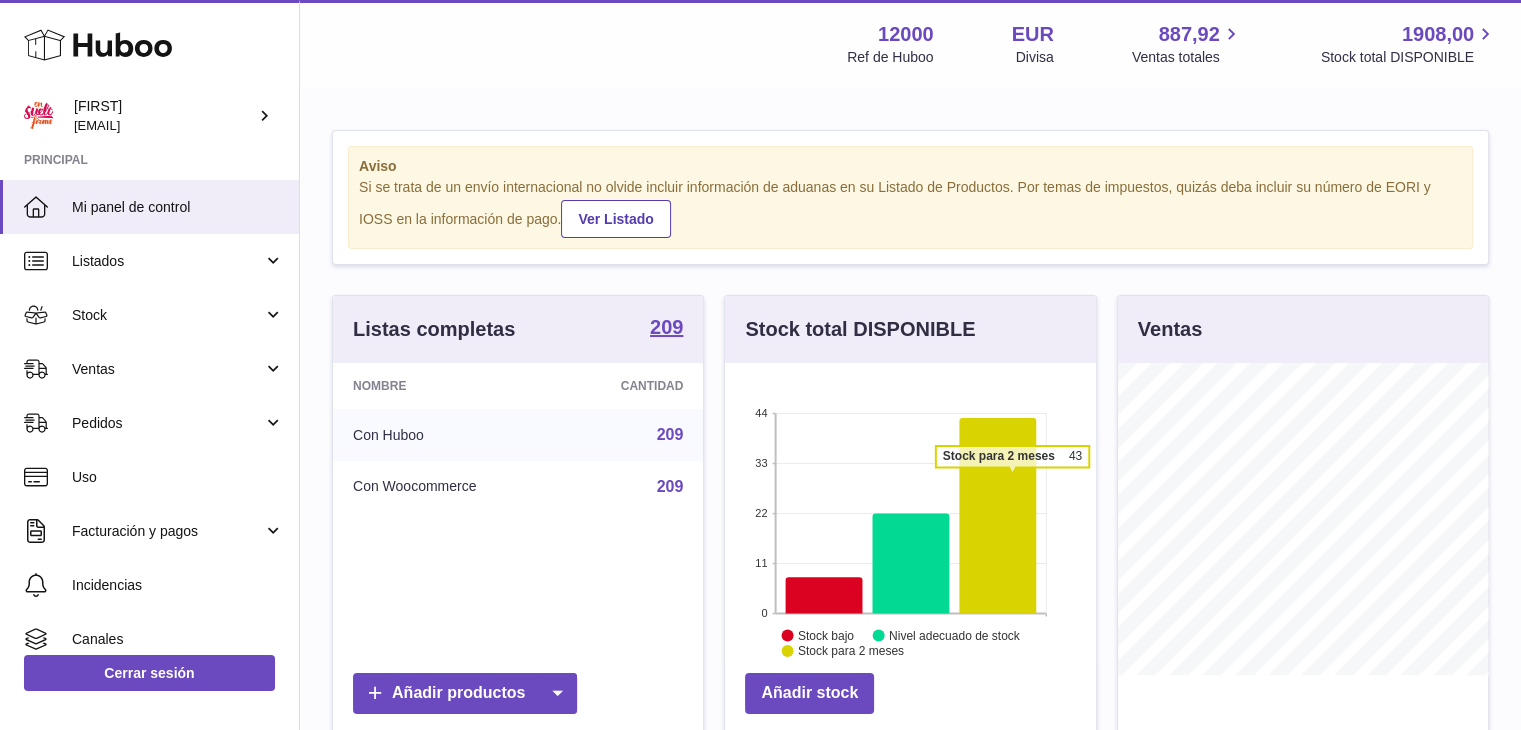 click 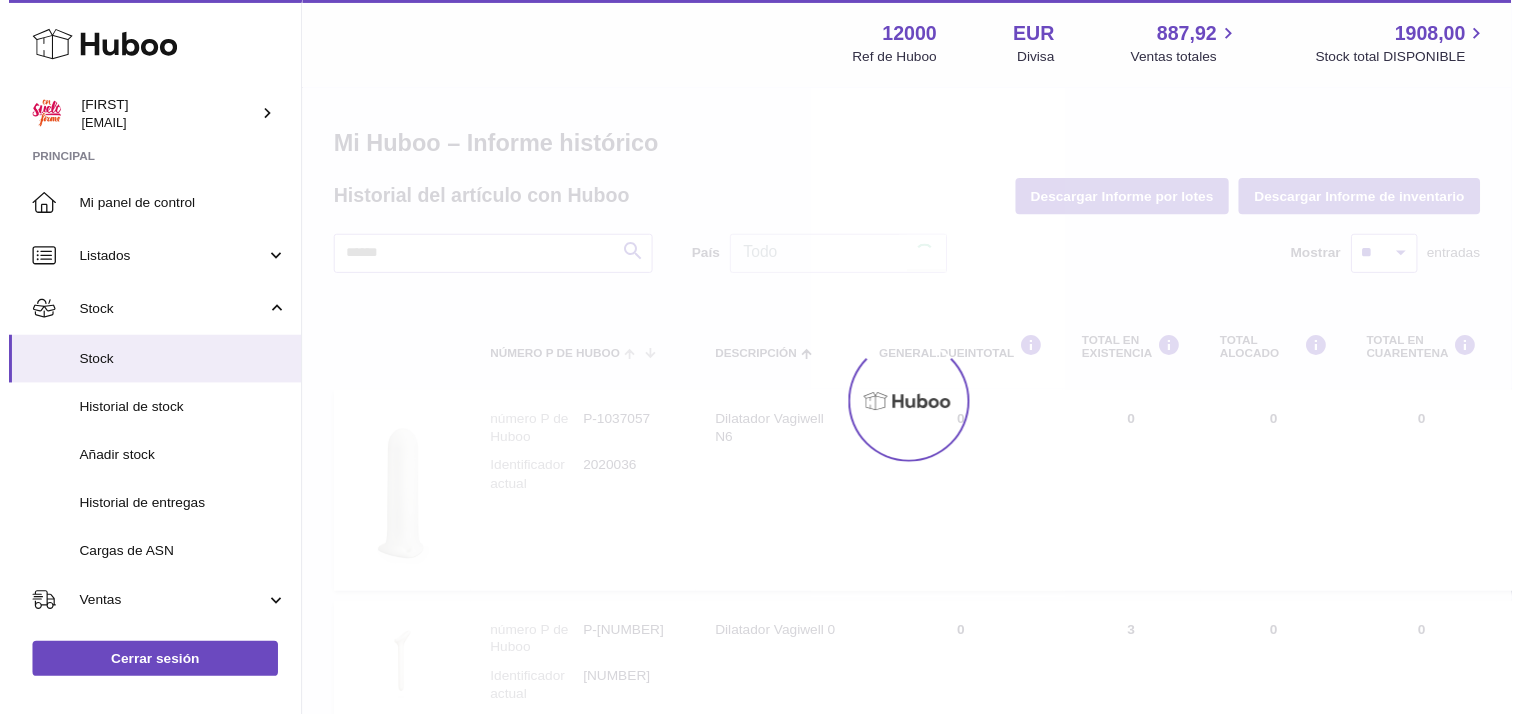 scroll, scrollTop: 0, scrollLeft: 0, axis: both 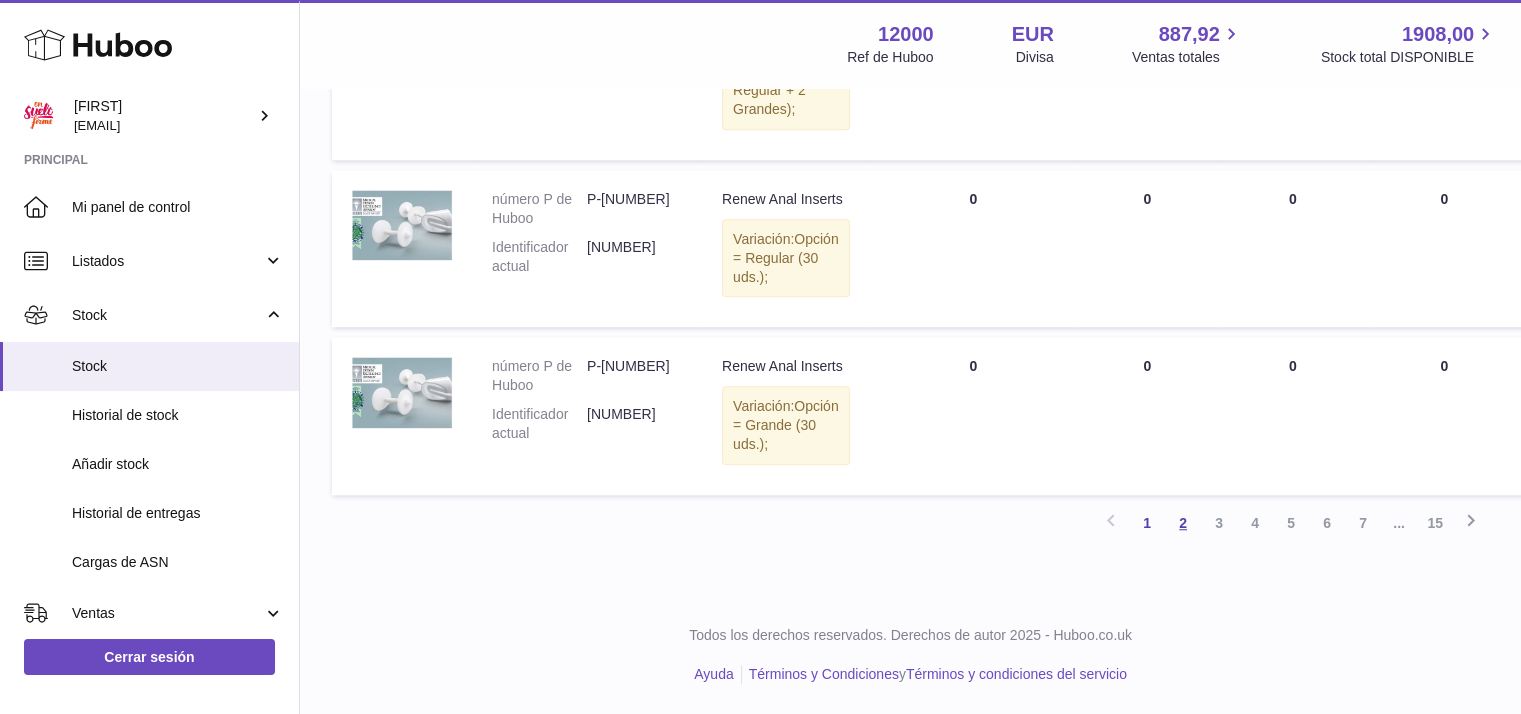 click on "2" at bounding box center [1183, 523] 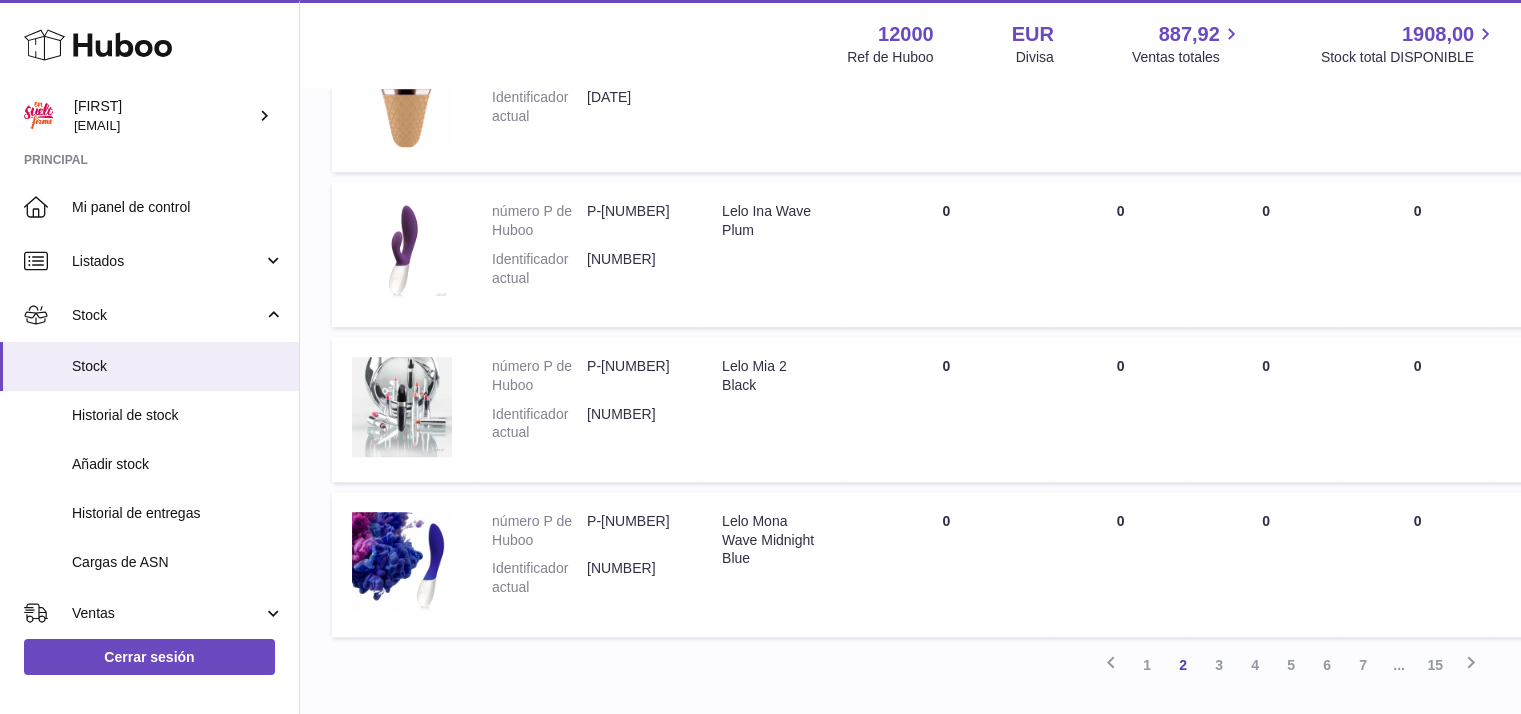scroll, scrollTop: 1447, scrollLeft: 0, axis: vertical 